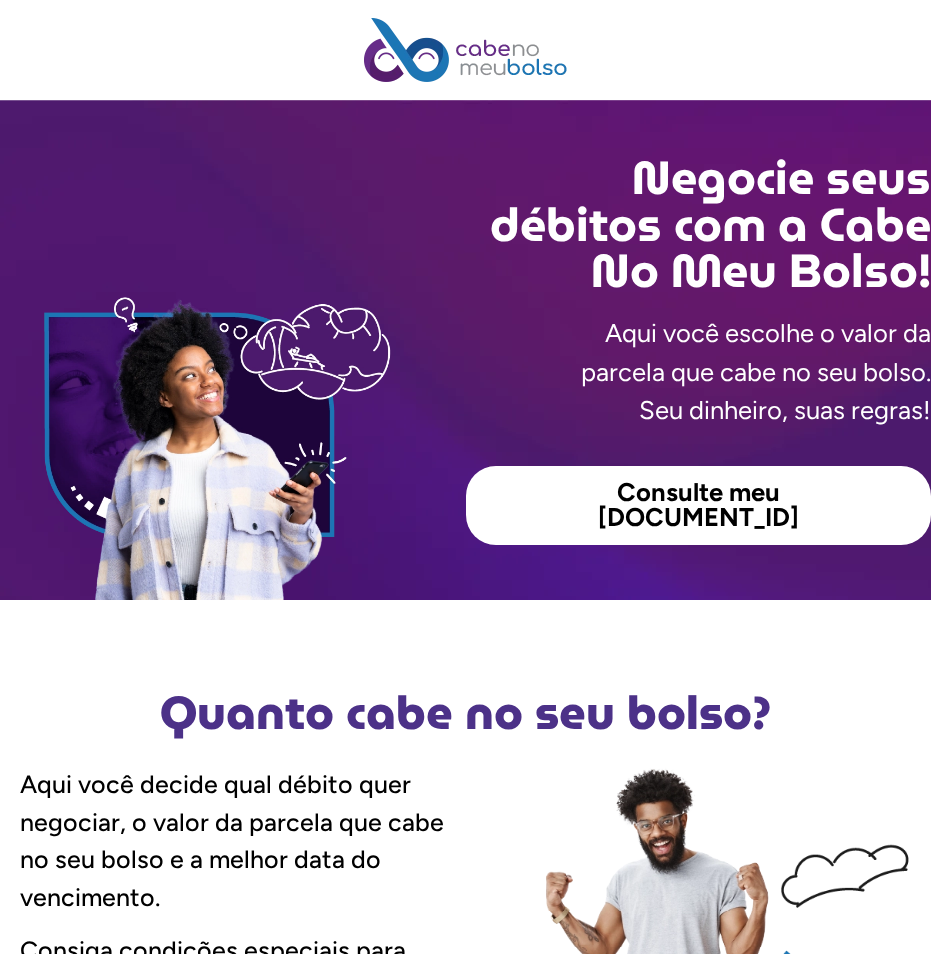 scroll, scrollTop: 0, scrollLeft: 0, axis: both 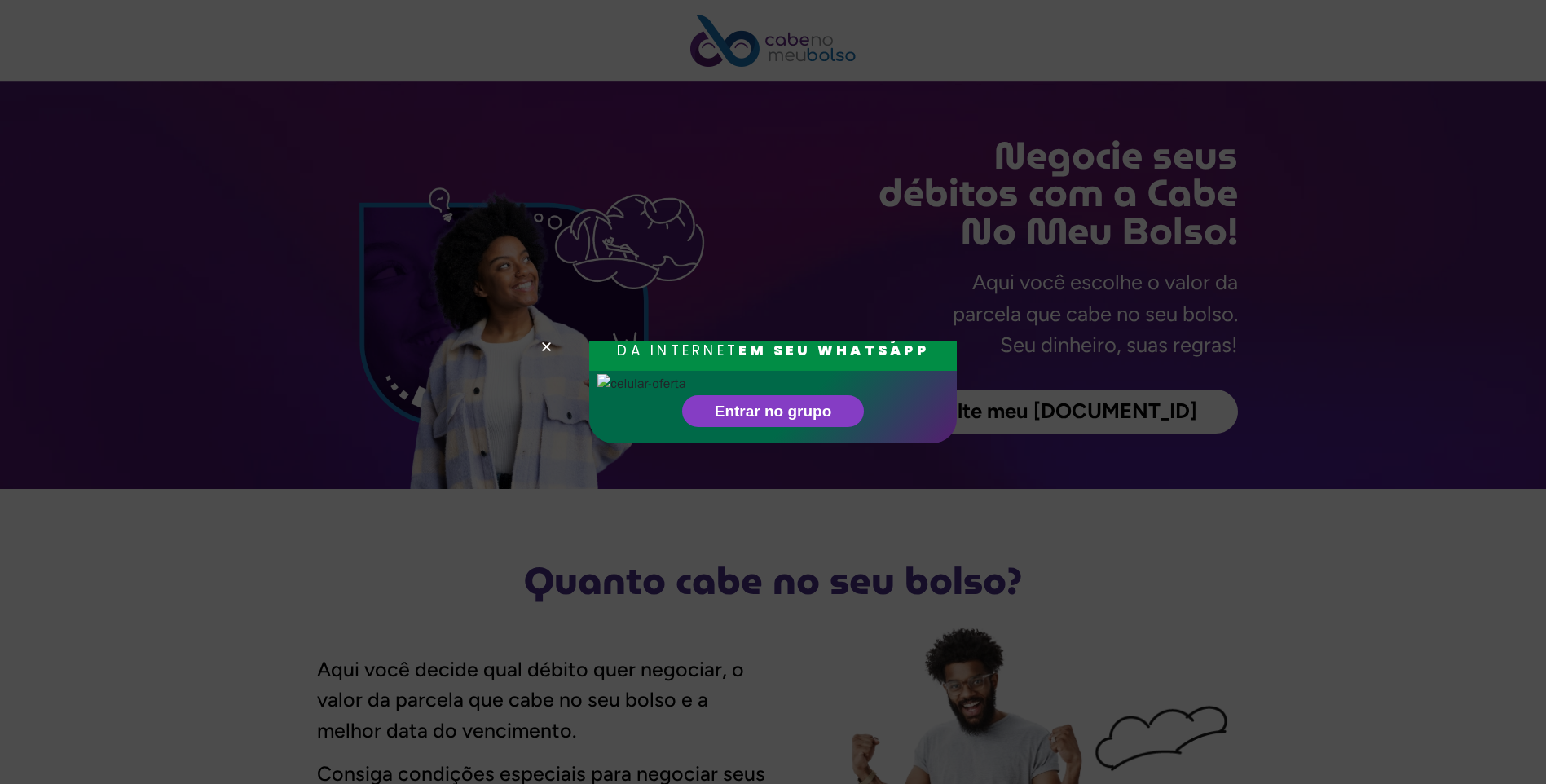 click on "RECEBA AS MELHORES PROMOÇÕES DA INTERNET  EM SEU WHATSAPP
Entrar no grupo" at bounding box center (773, 392) 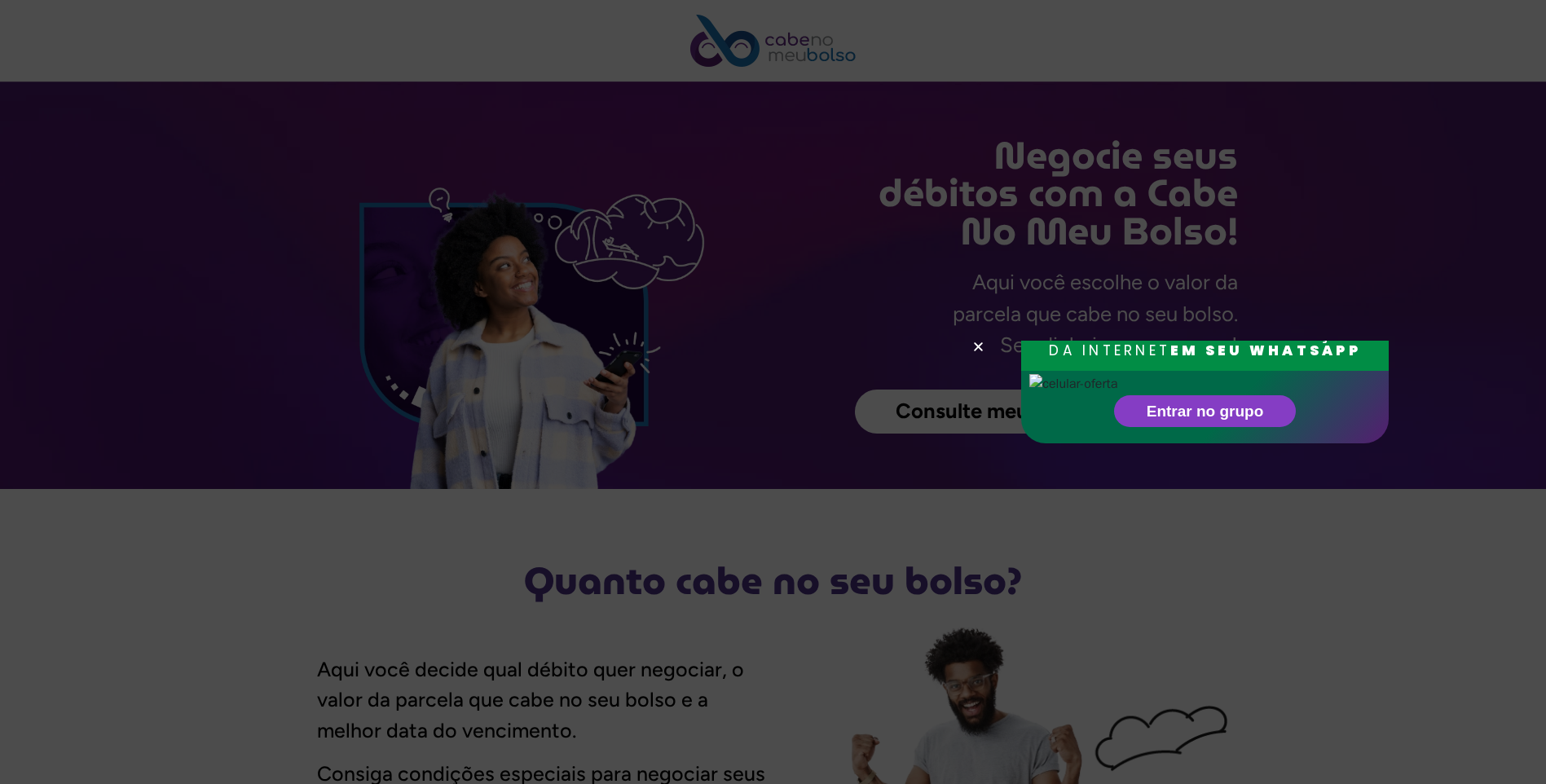click on "RECEBA AS MELHORES PROMOÇÕES DA INTERNET  EM SEU WHATSAPP
Entrar no grupo" at bounding box center (773, 392) 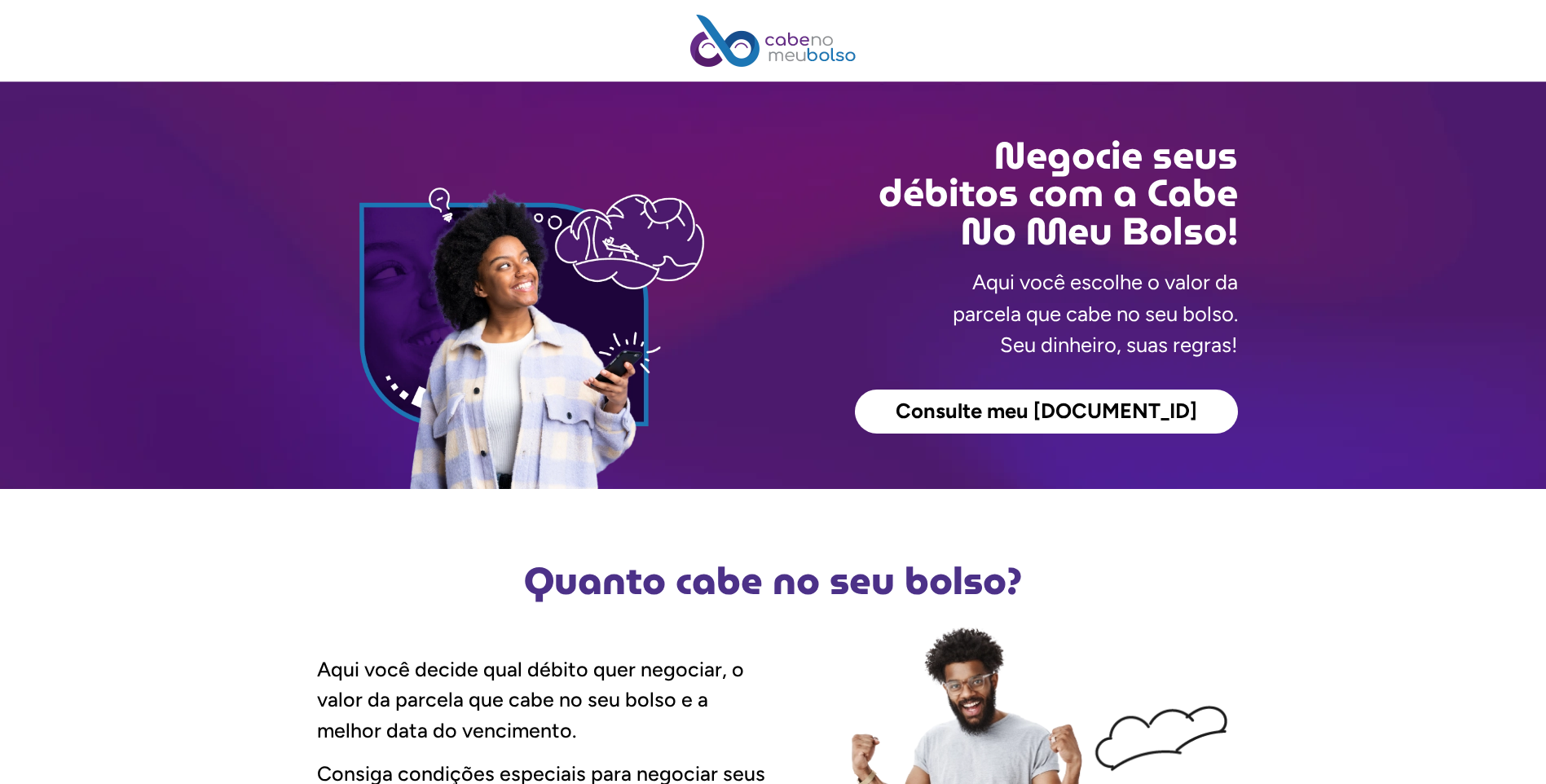 click on "Consultar meu CPF" at bounding box center (1046, 412) 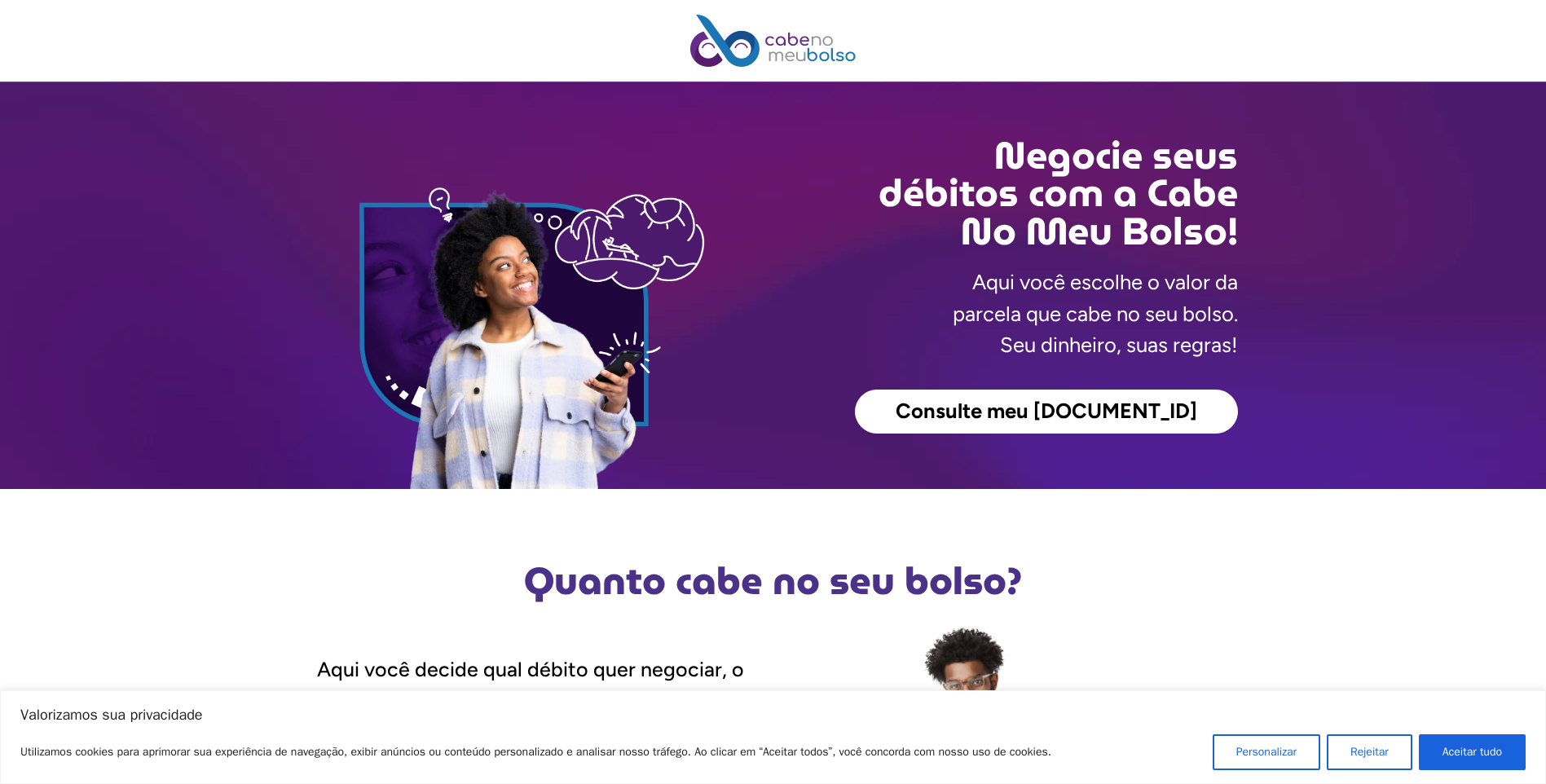 click on "Consultar meu CPF" at bounding box center (1046, 412) 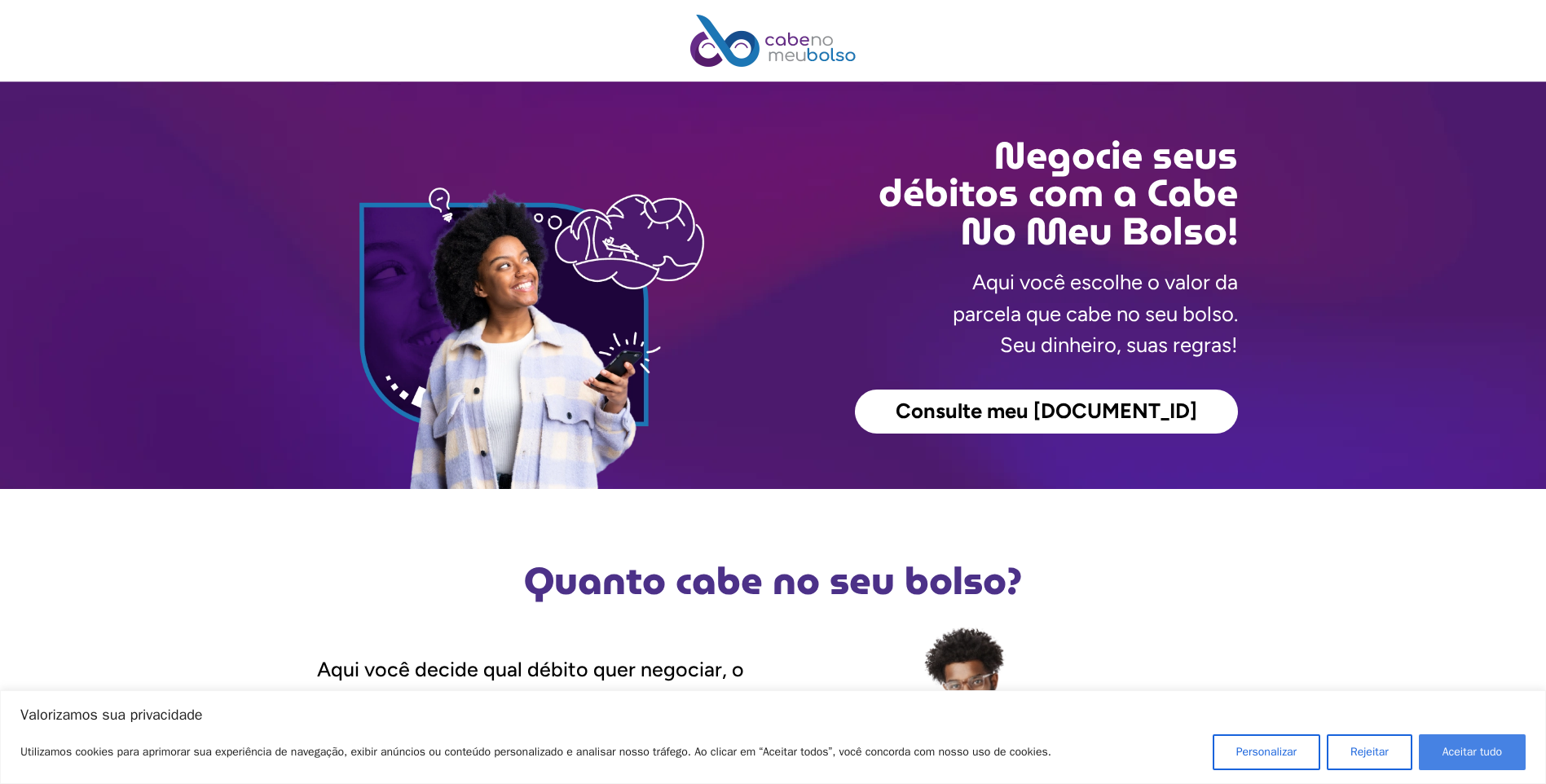 click on "Aceitar tudo" at bounding box center (1472, 752) 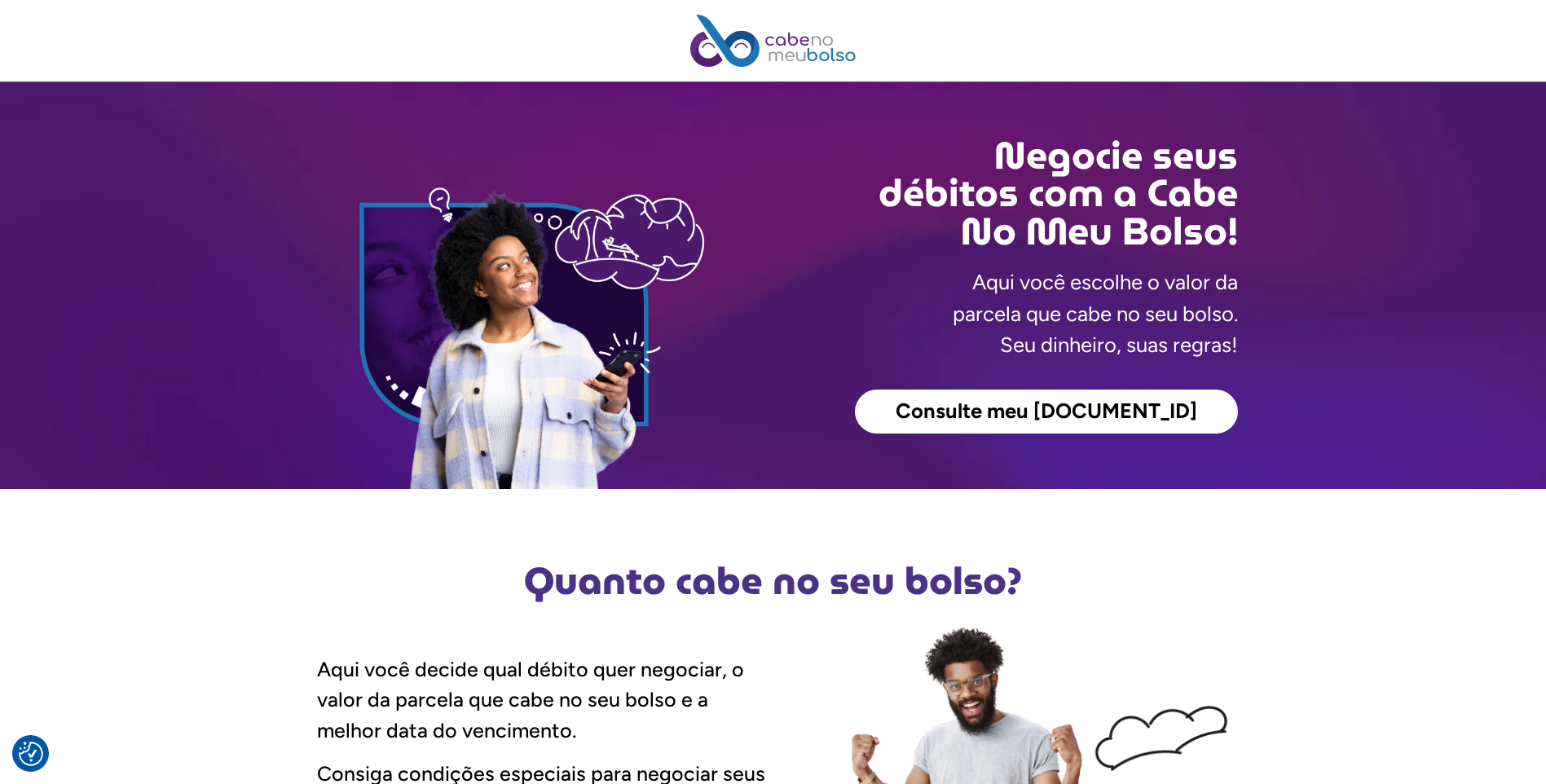 click on "Consultar meu CPF" at bounding box center [1046, 412] 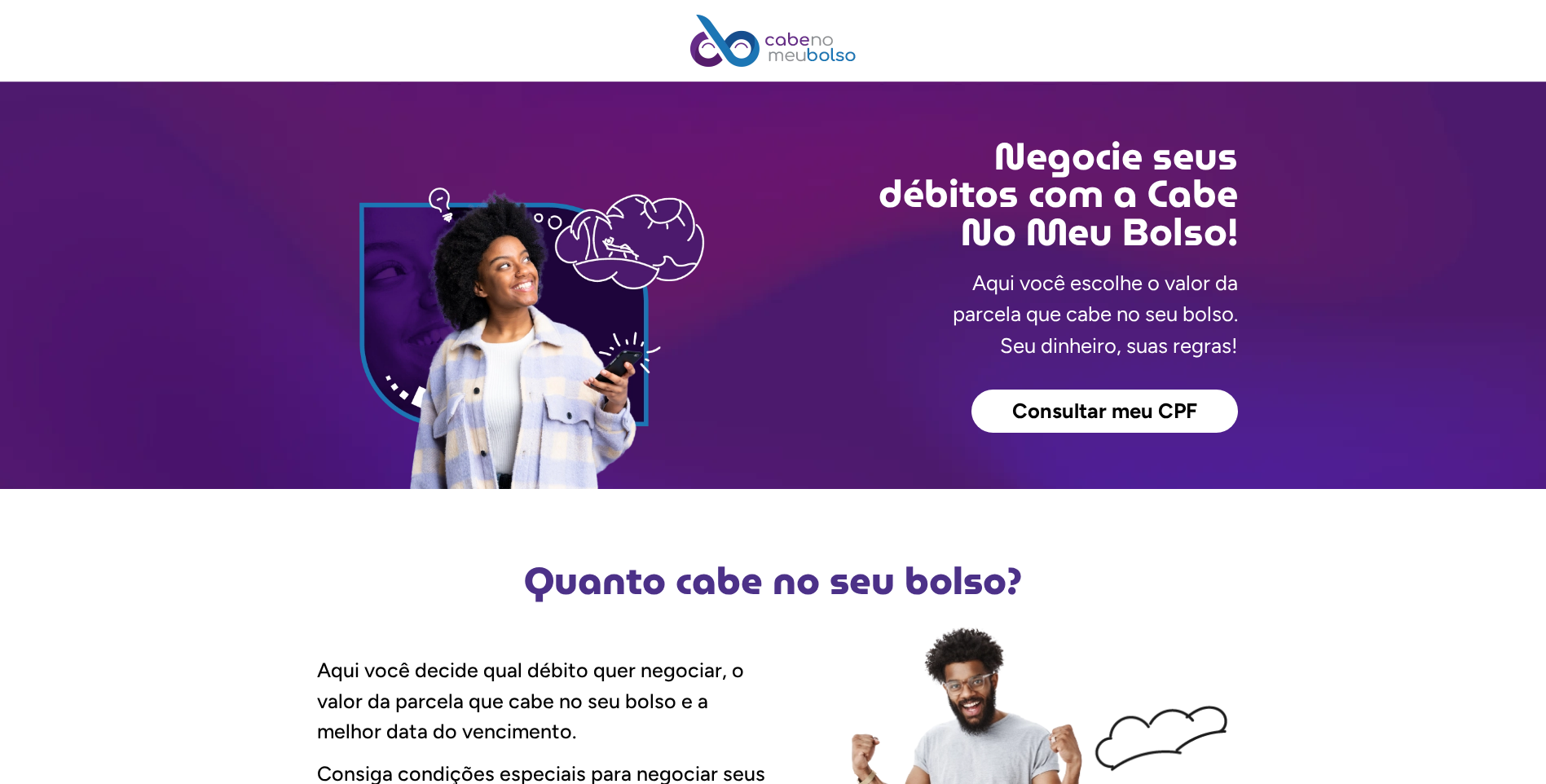 scroll, scrollTop: 0, scrollLeft: 0, axis: both 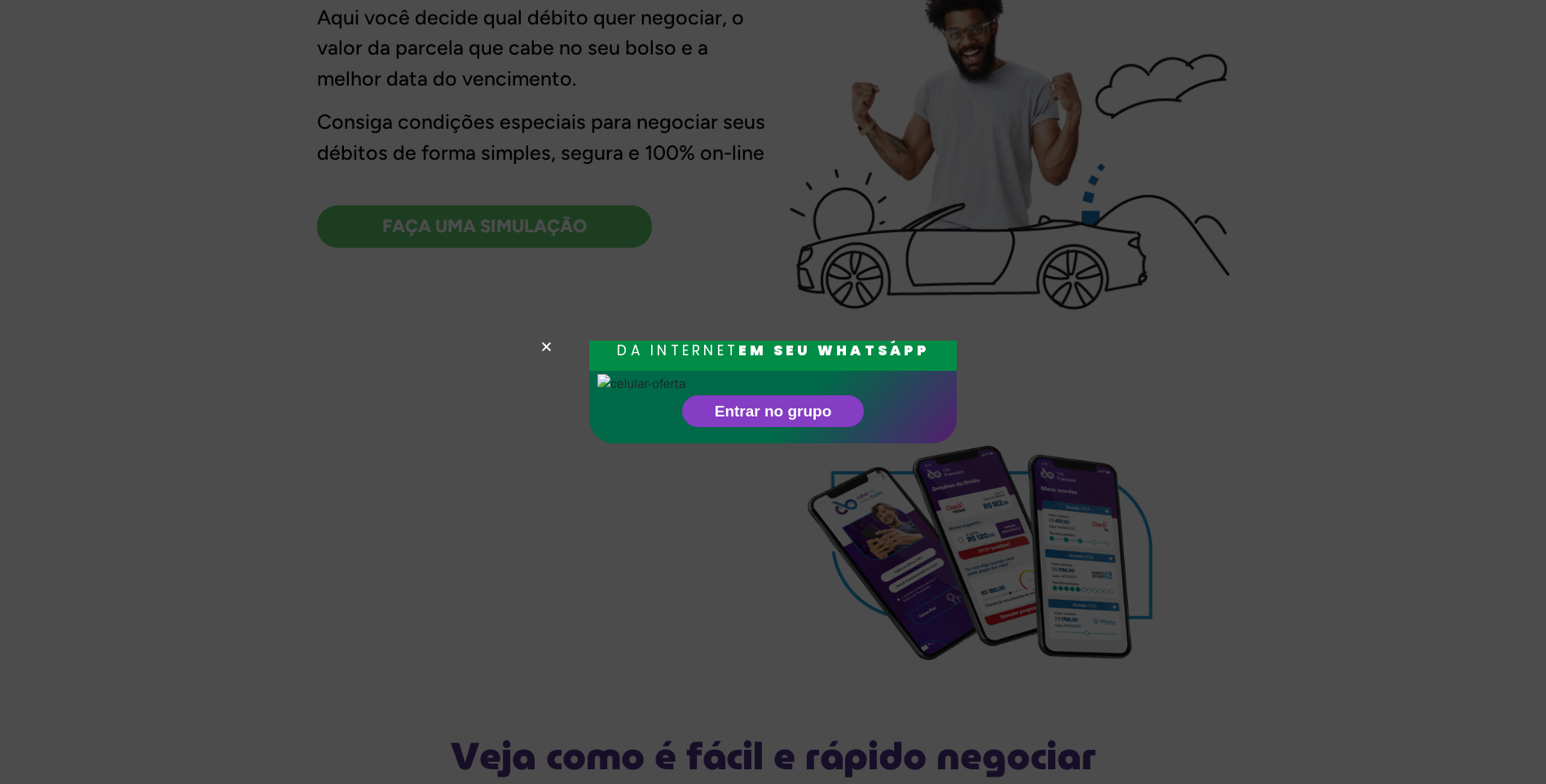click at bounding box center (546, 346) 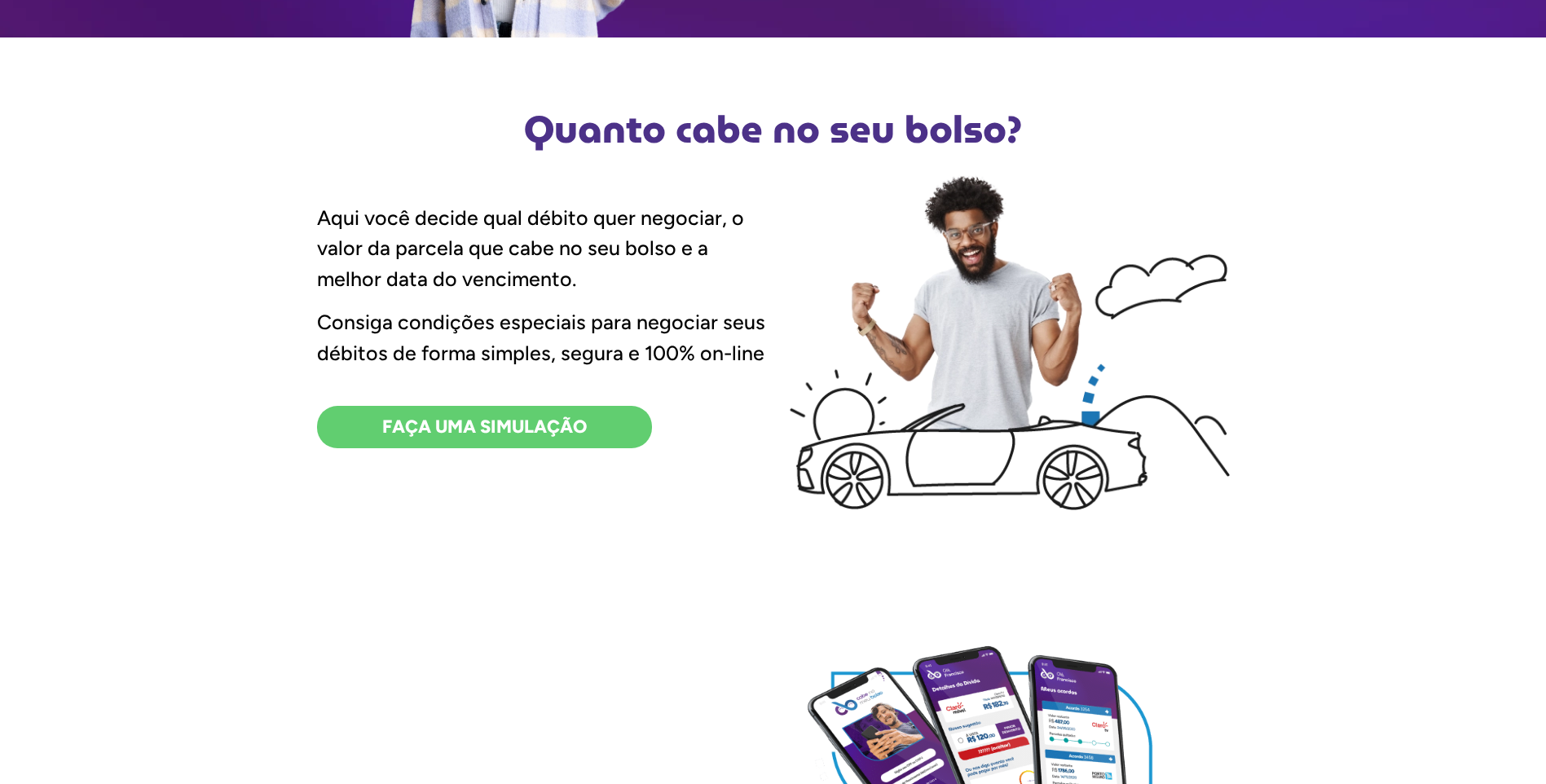 scroll, scrollTop: 407, scrollLeft: 0, axis: vertical 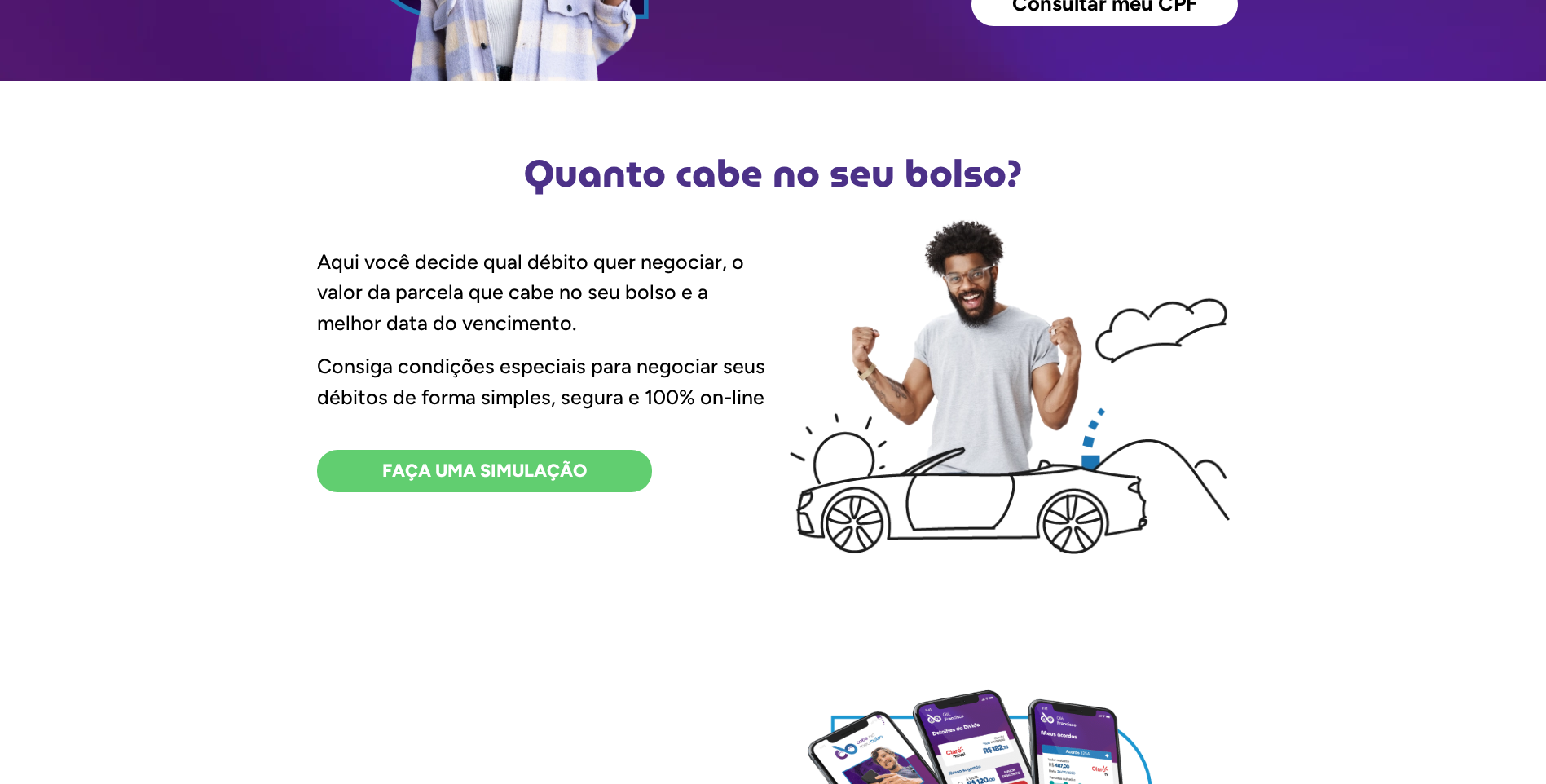 click on "FAÇA UMA SIMULAÇÃO" at bounding box center (484, 471) 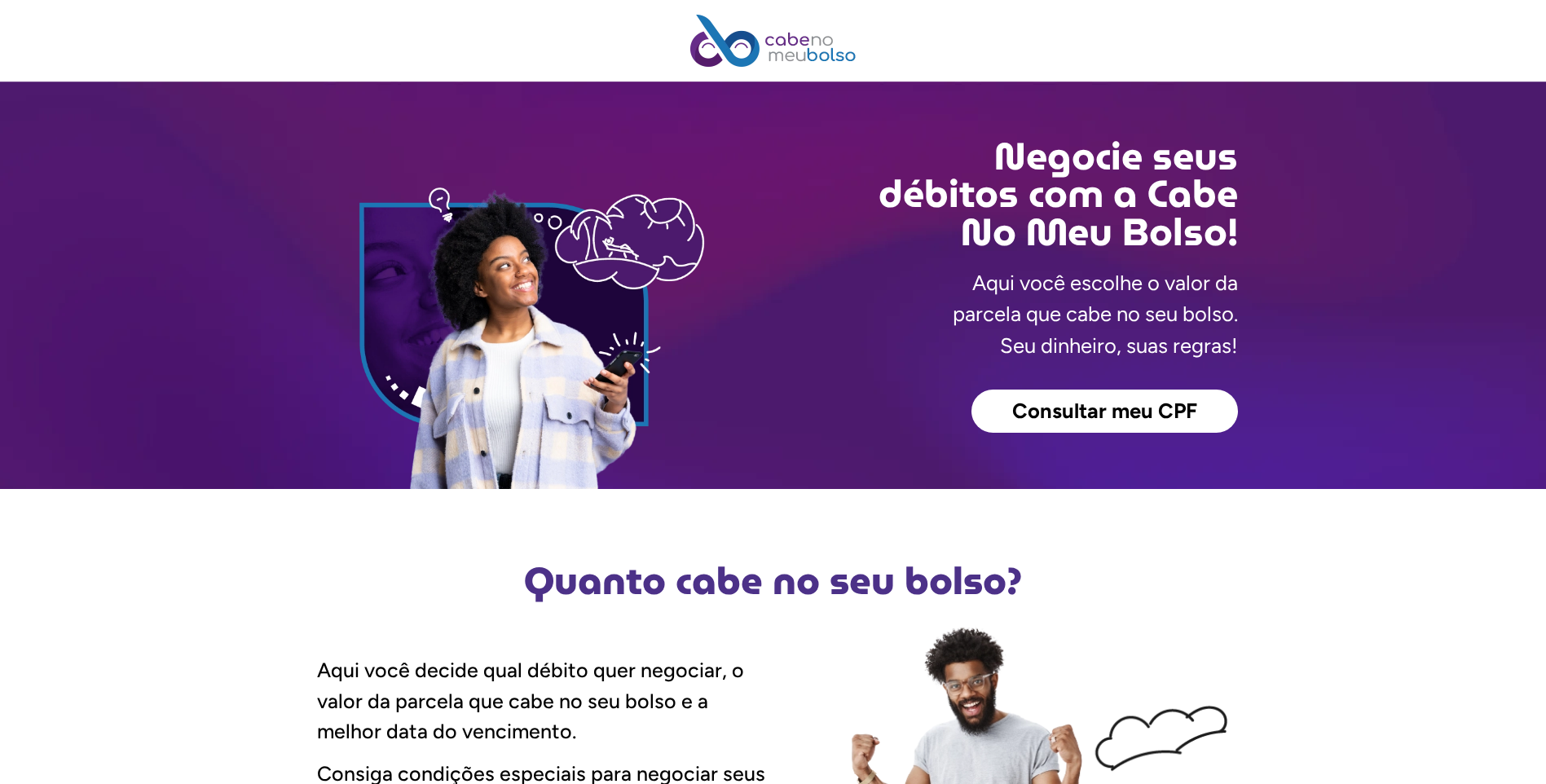 scroll, scrollTop: 0, scrollLeft: 0, axis: both 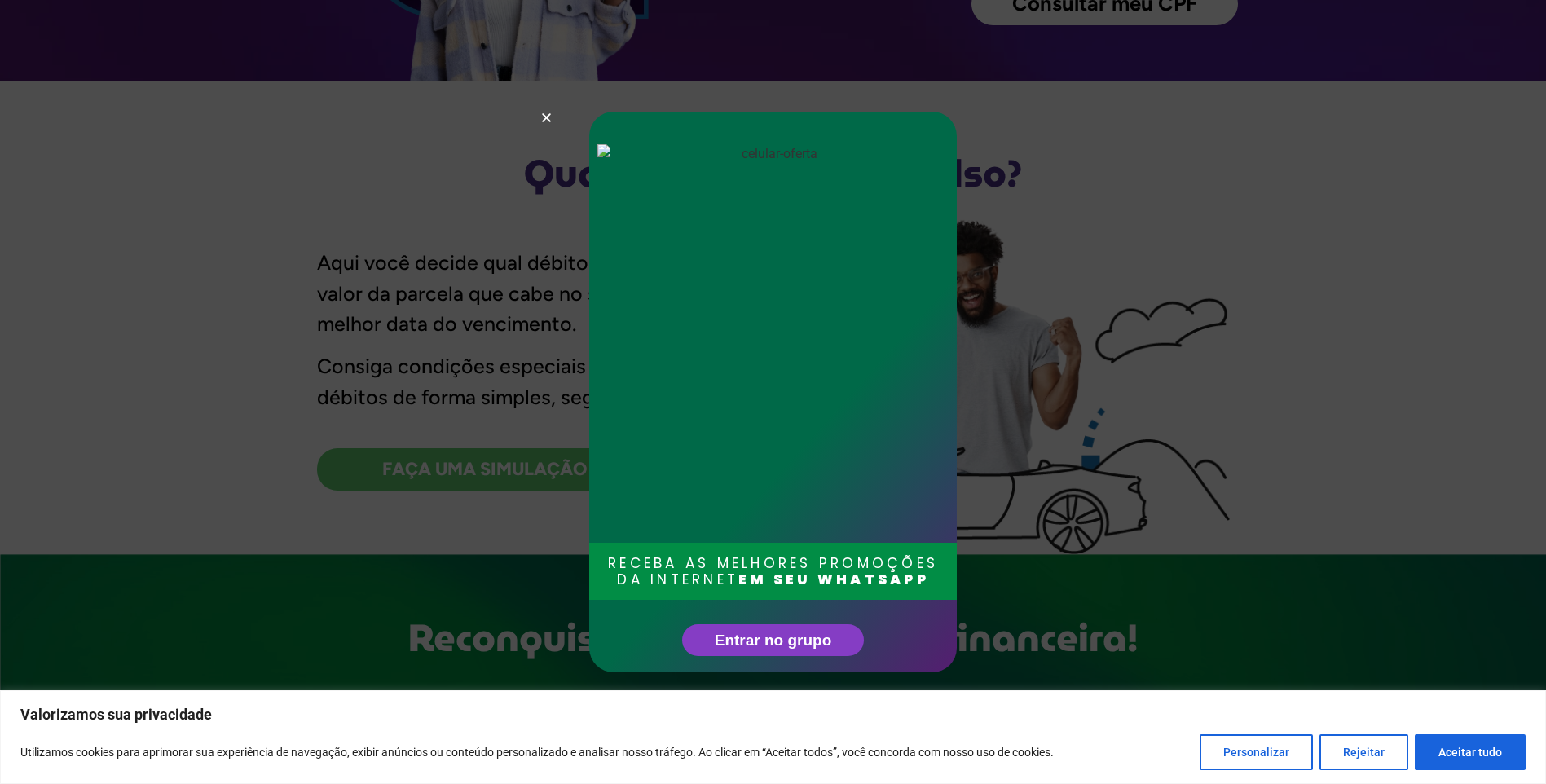 click on "RECEBA AS MELHORES PROMOÇÕES DA INTERNET  EM SEU WHATSAPP
Entrar no grupo" at bounding box center (773, 392) 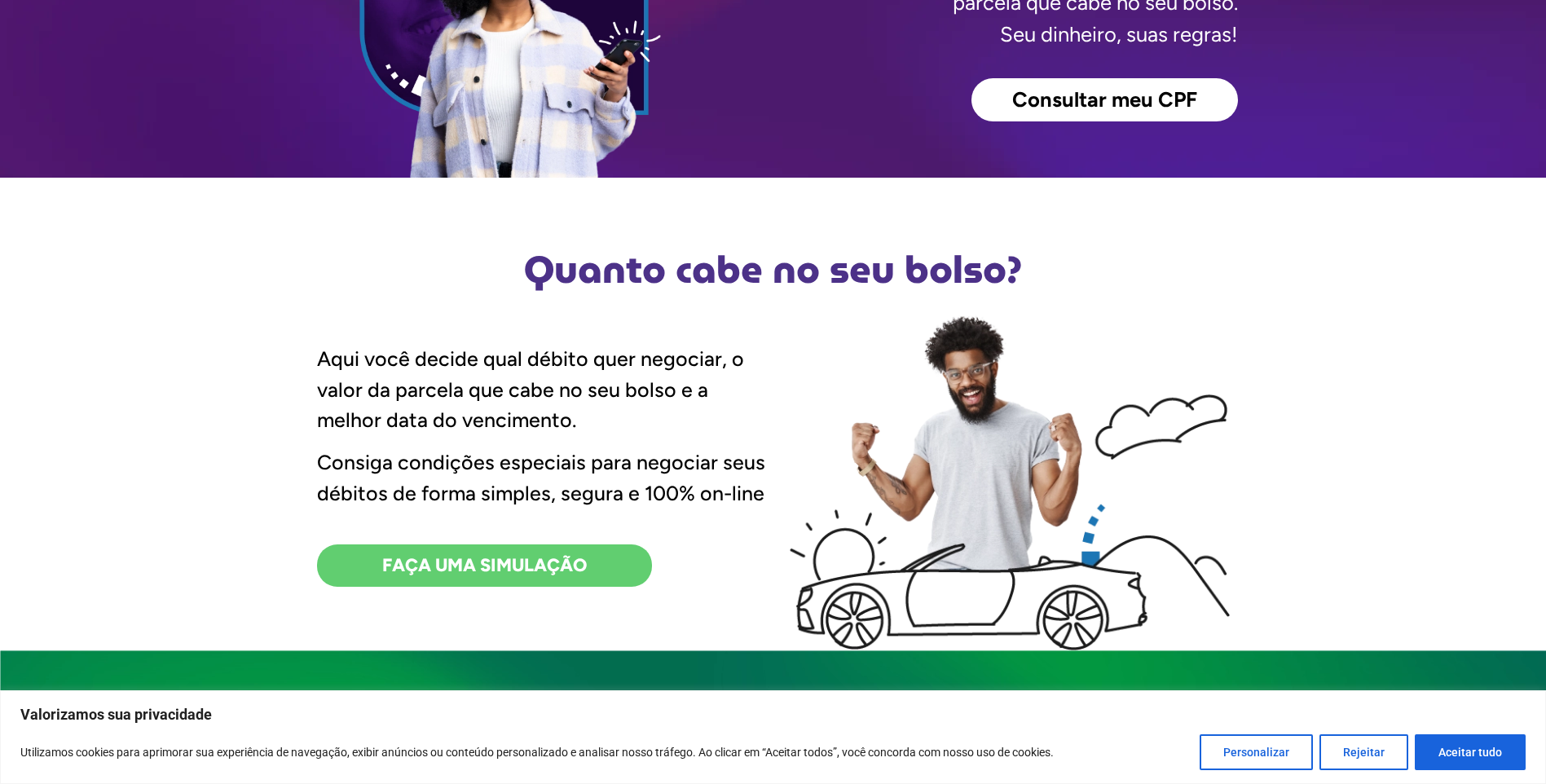 scroll, scrollTop: 163, scrollLeft: 0, axis: vertical 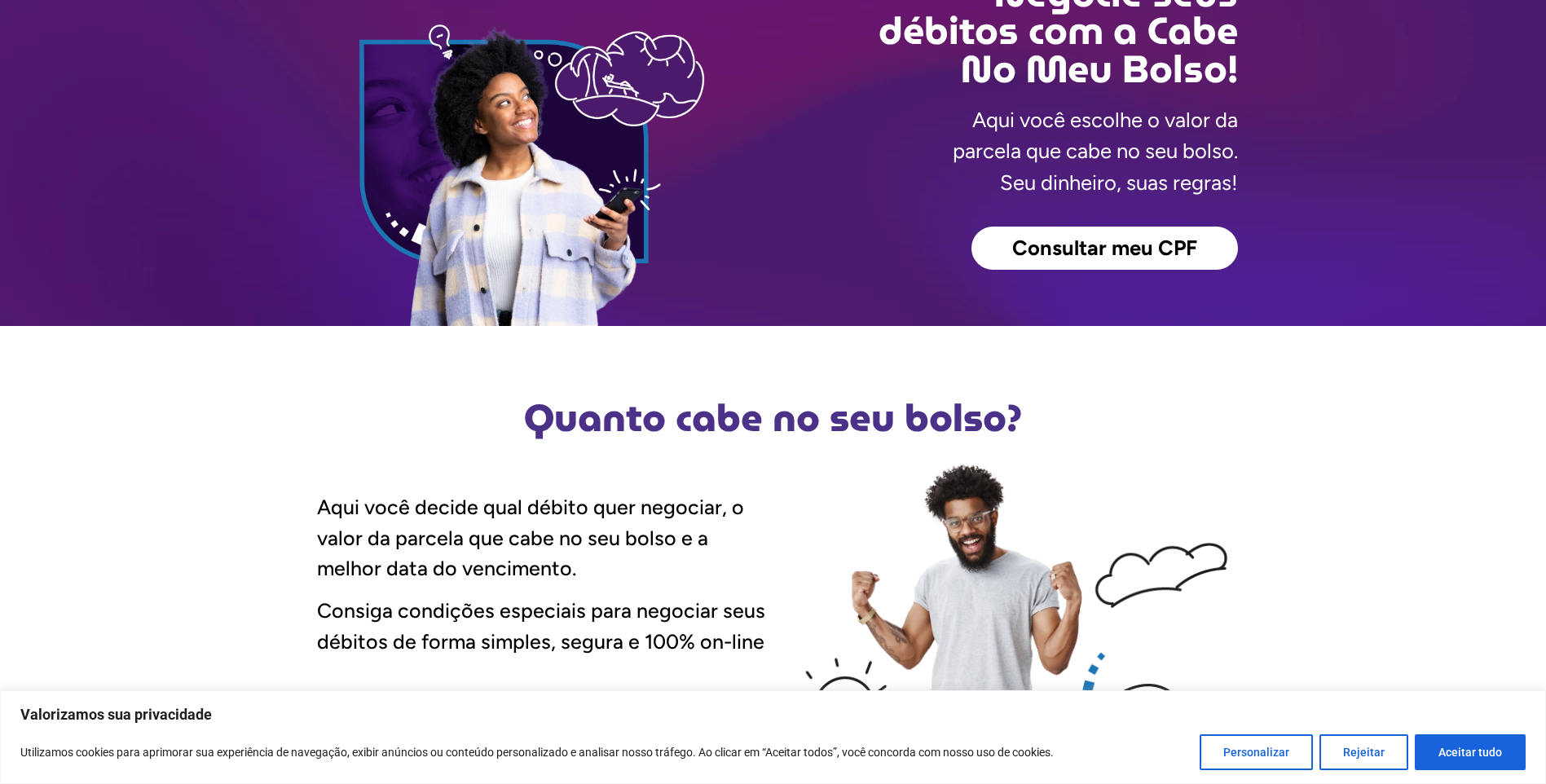 click on "Consultar meu CPF" at bounding box center [1104, 249] 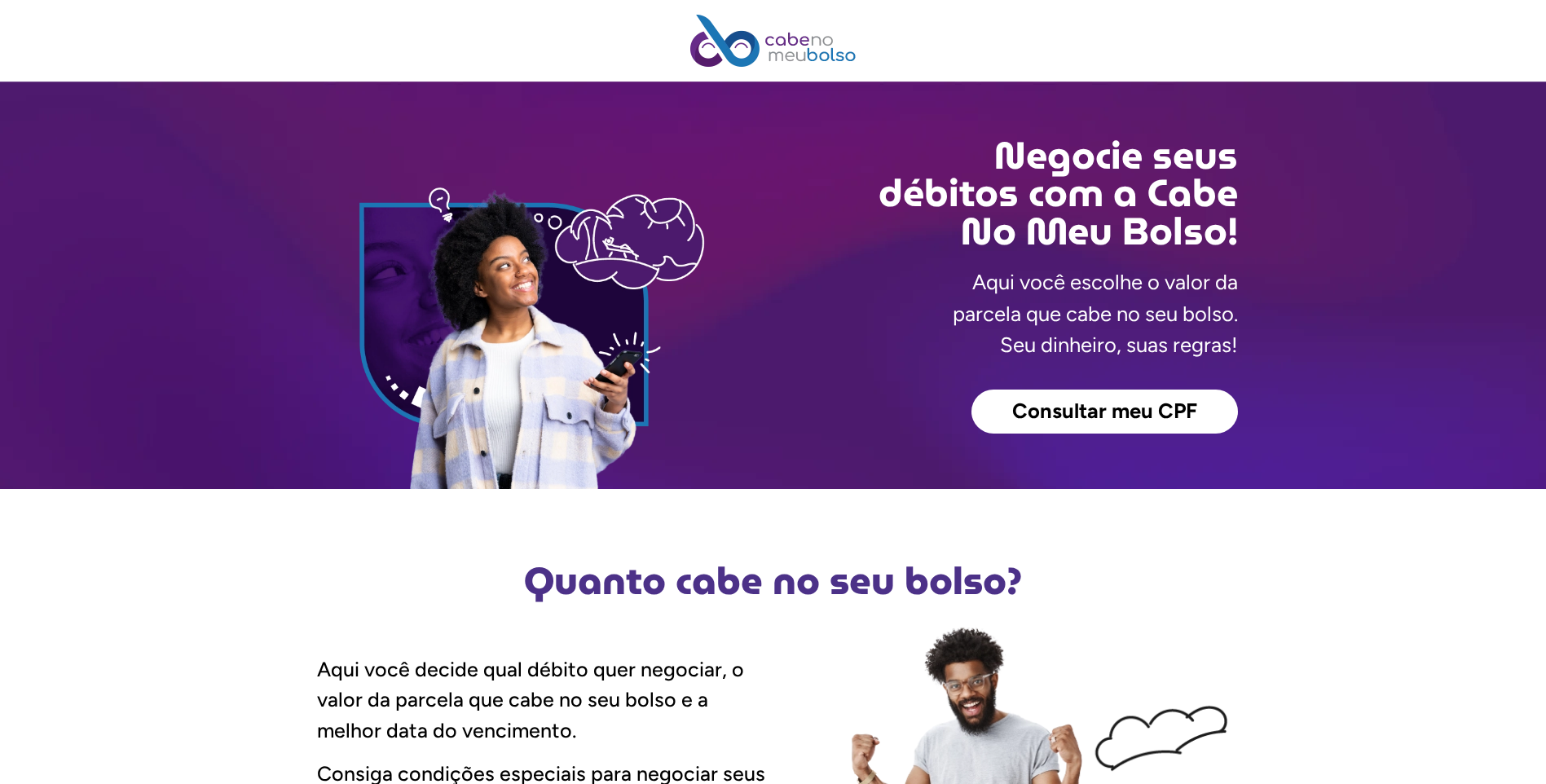 scroll, scrollTop: 0, scrollLeft: 0, axis: both 